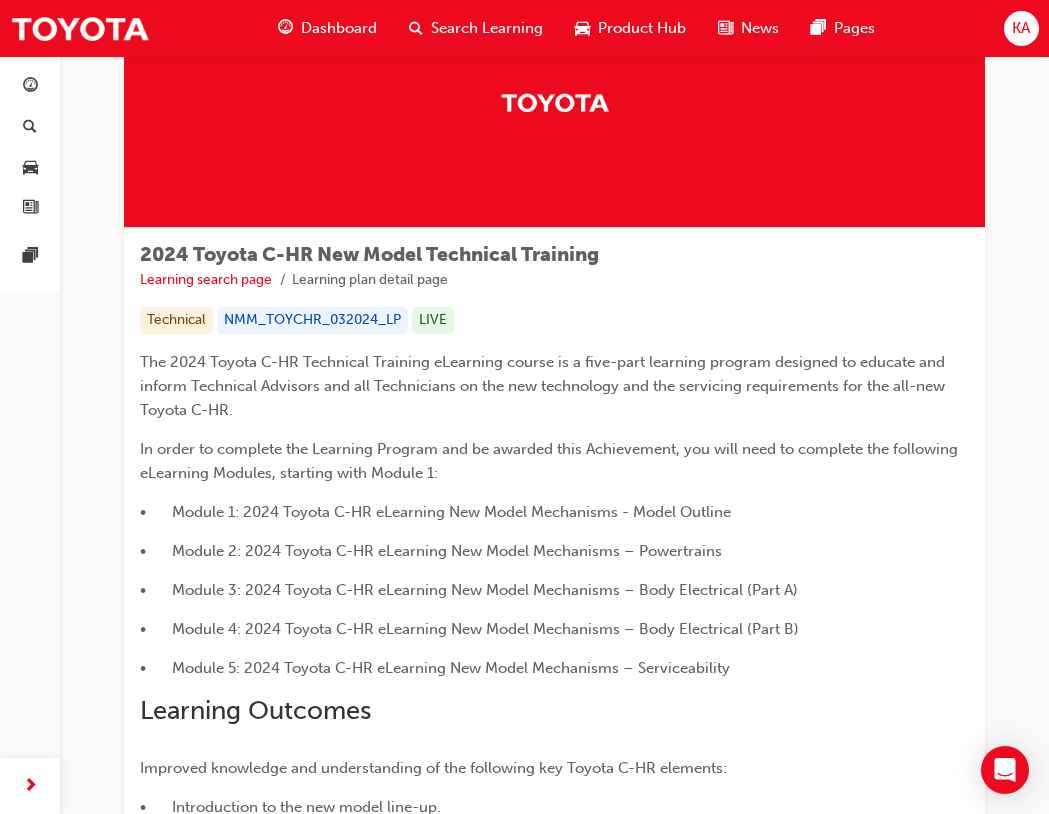 scroll, scrollTop: 0, scrollLeft: 0, axis: both 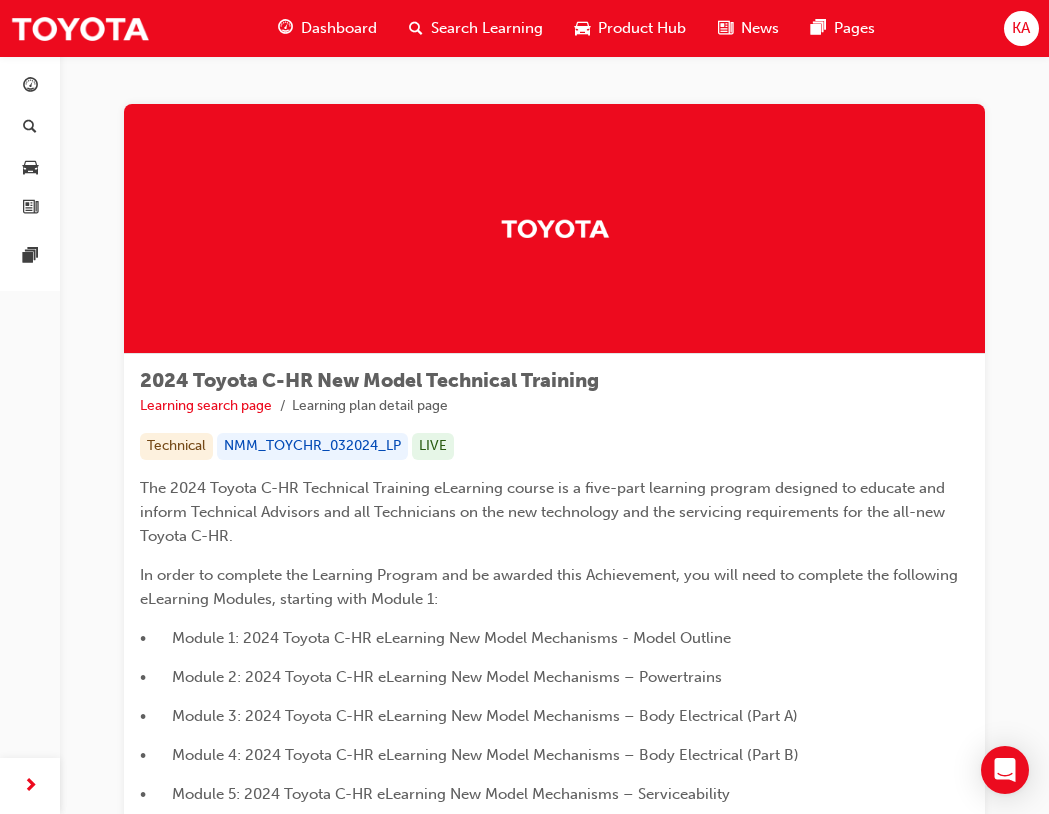 click on "Dashboard" at bounding box center [339, 28] 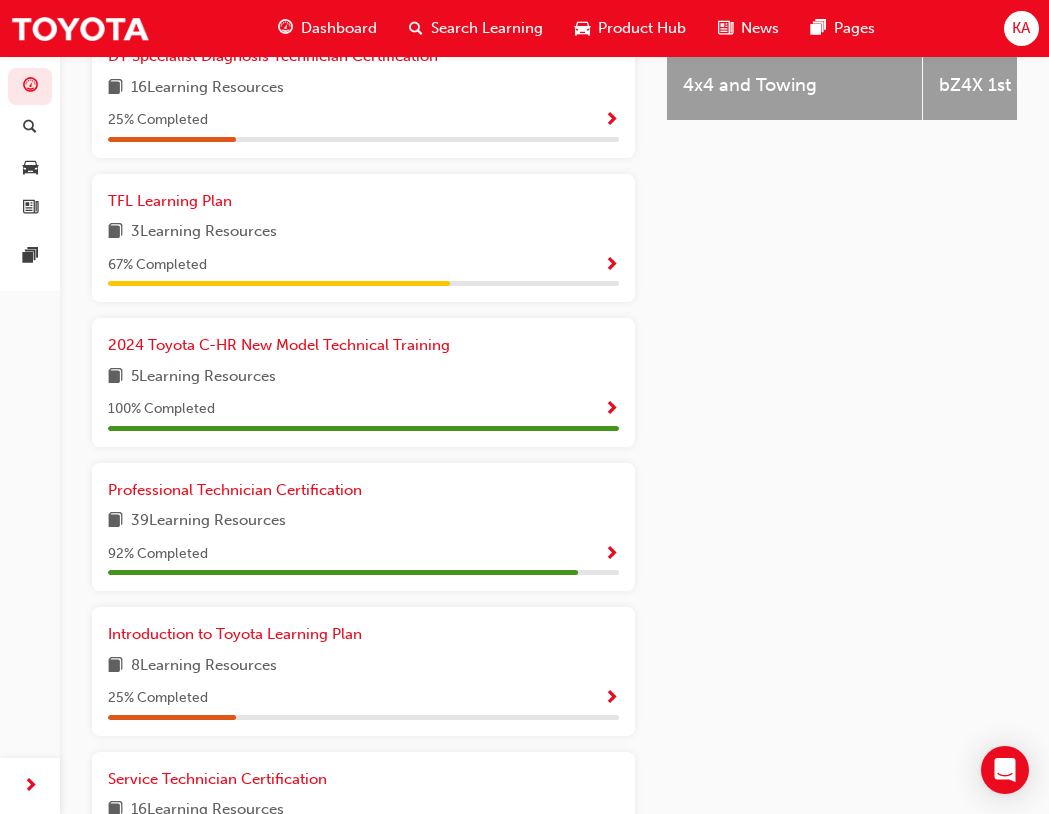scroll, scrollTop: 945, scrollLeft: 0, axis: vertical 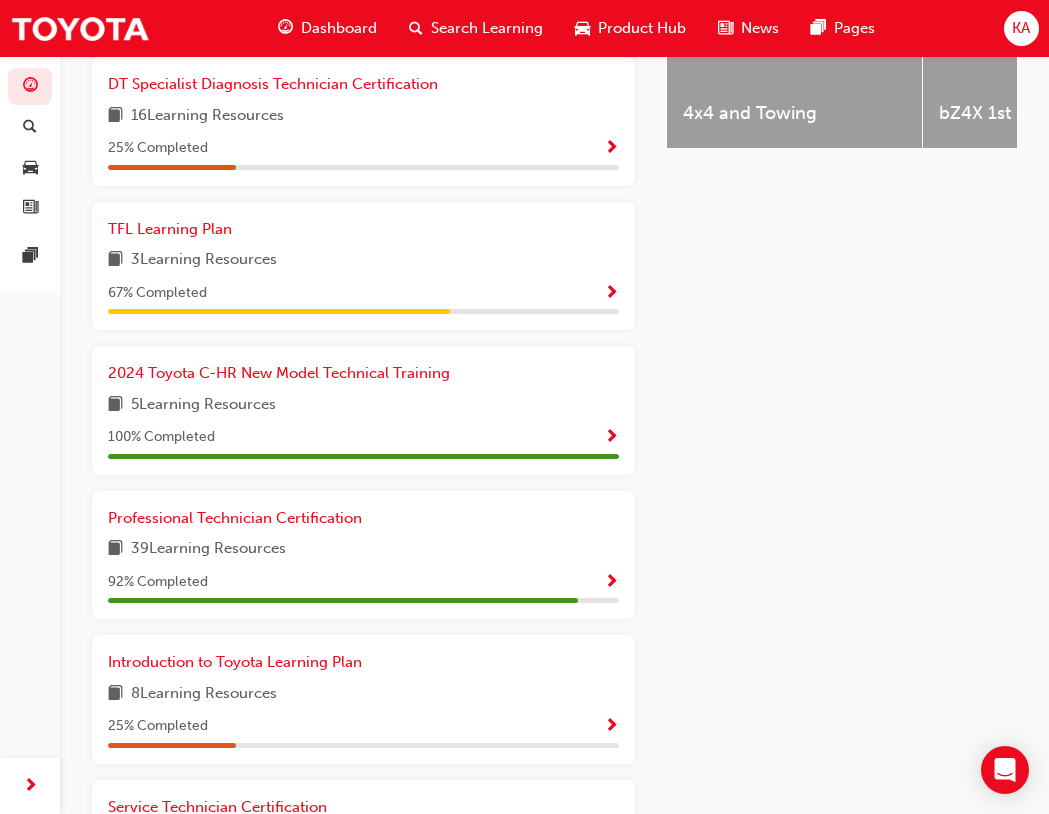 click at bounding box center (611, 294) 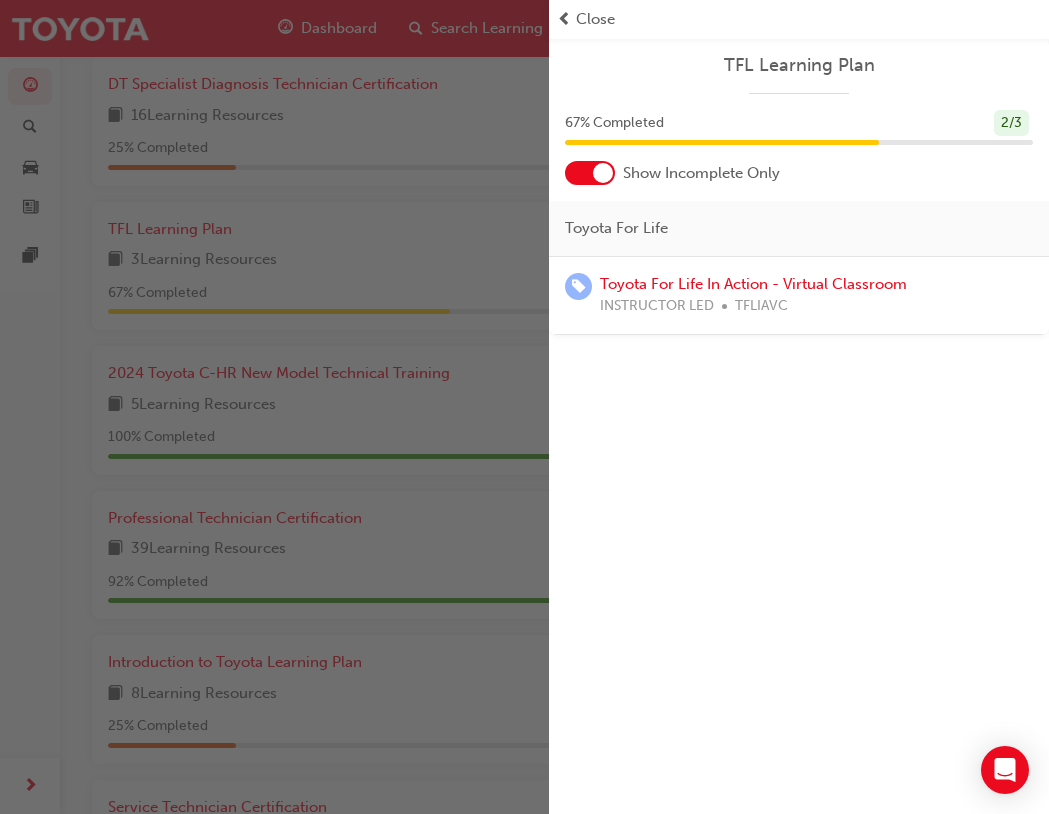 click at bounding box center [274, 407] 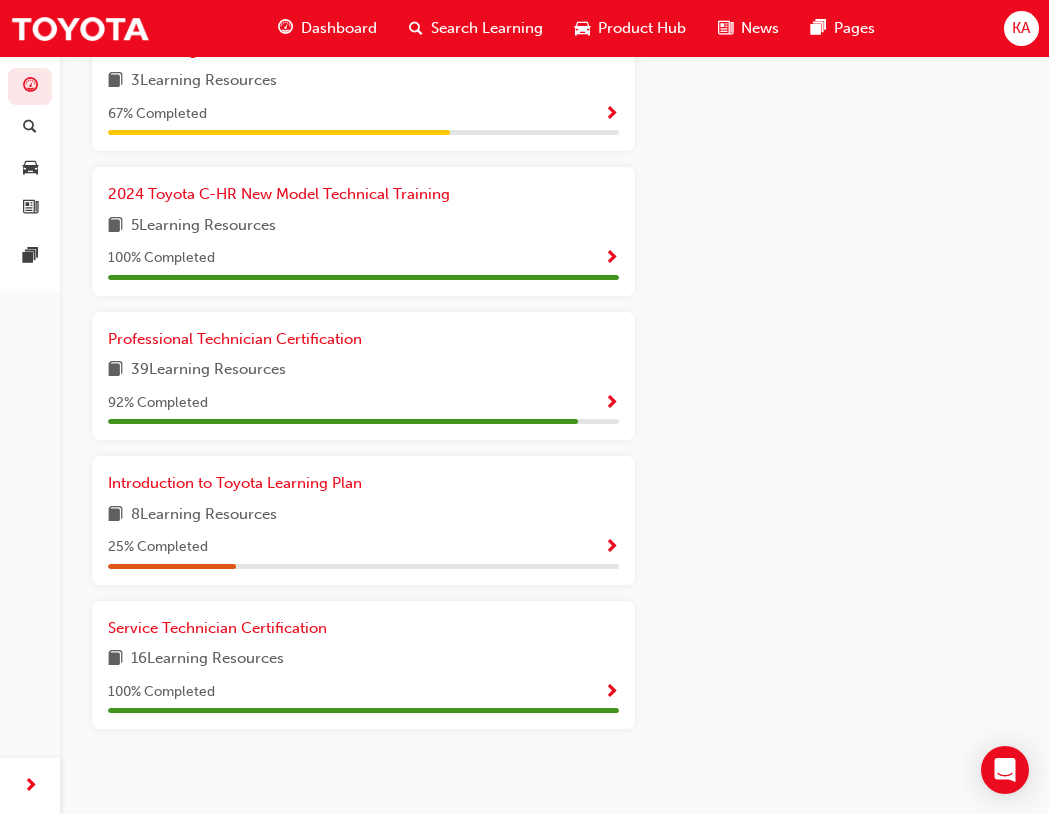 scroll, scrollTop: 1145, scrollLeft: 0, axis: vertical 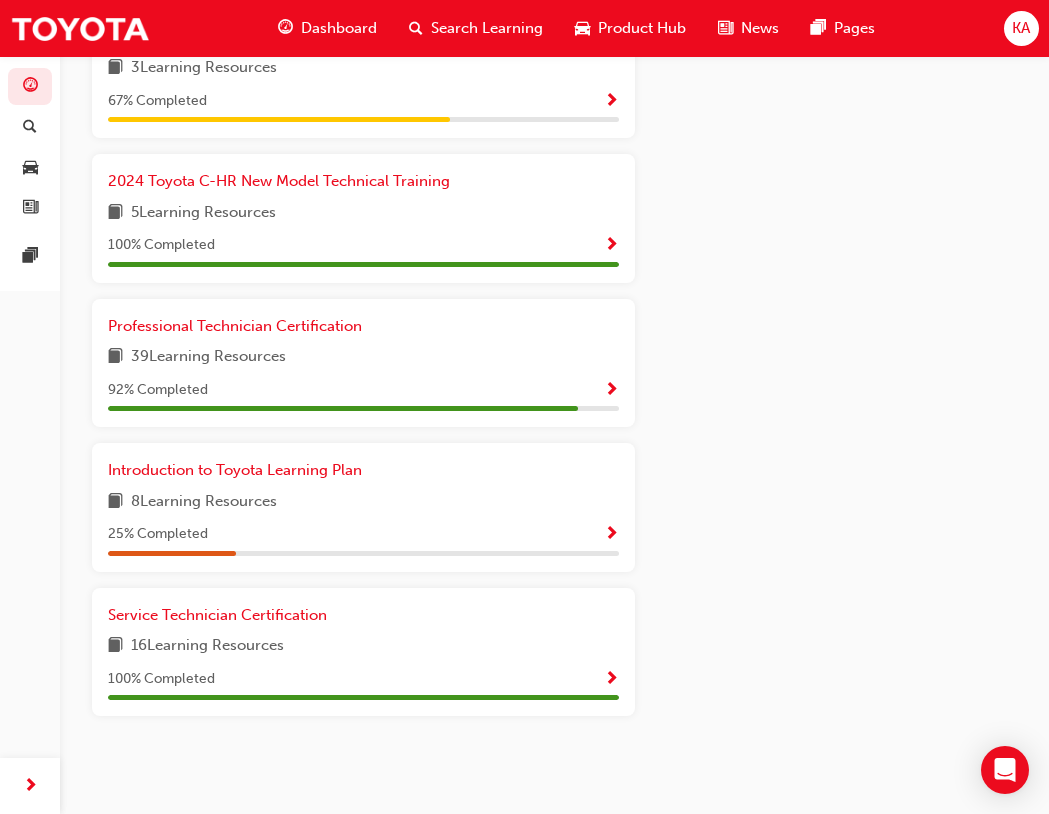 click at bounding box center [611, 391] 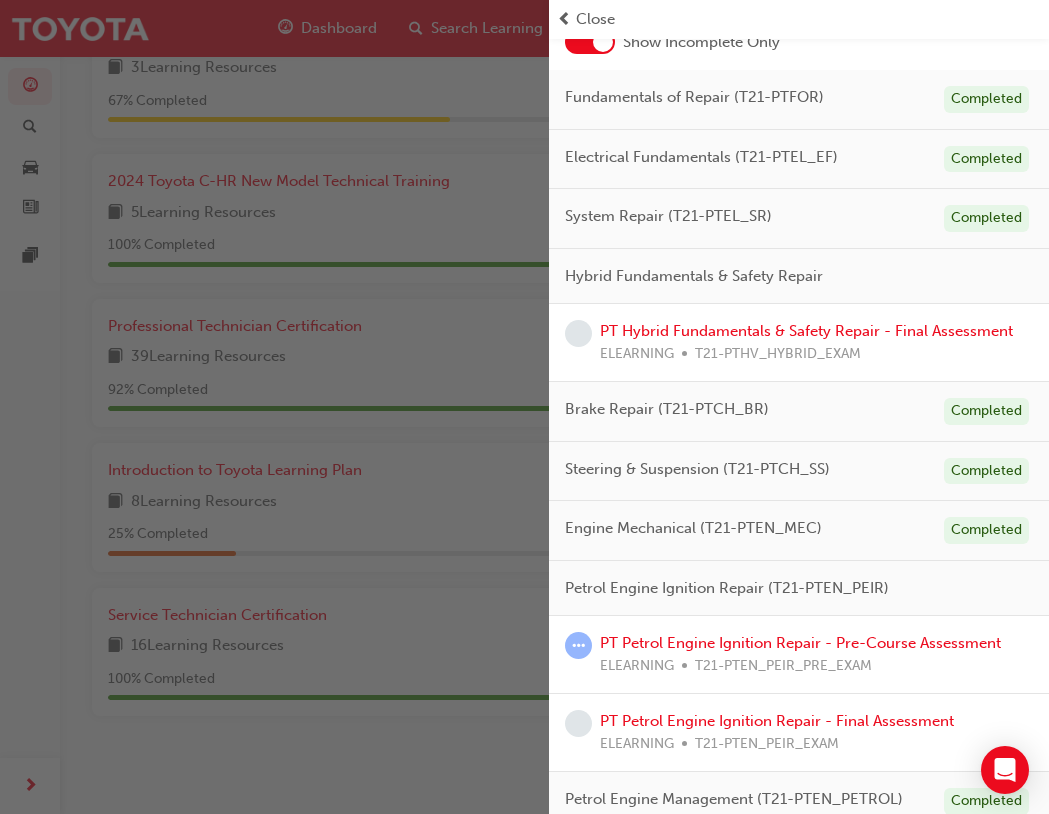 scroll, scrollTop: 0, scrollLeft: 0, axis: both 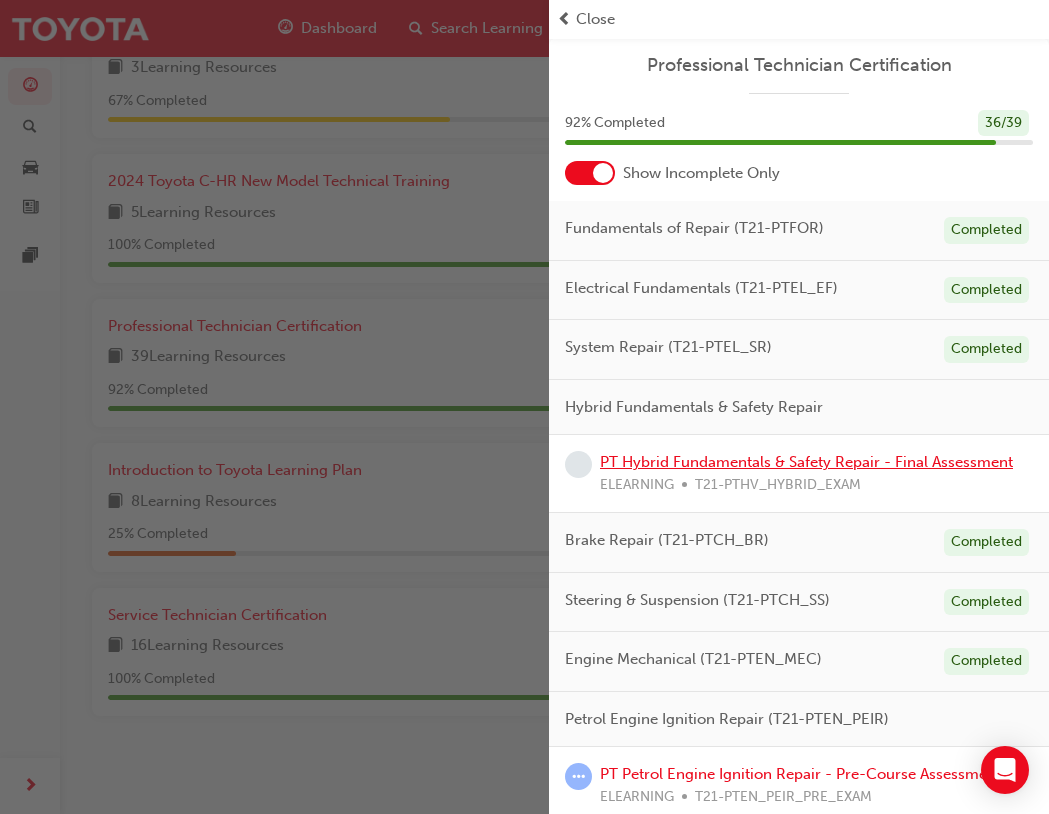 click on "PT Hybrid Fundamentals & Safety Repair - Final Assessment" at bounding box center (806, 462) 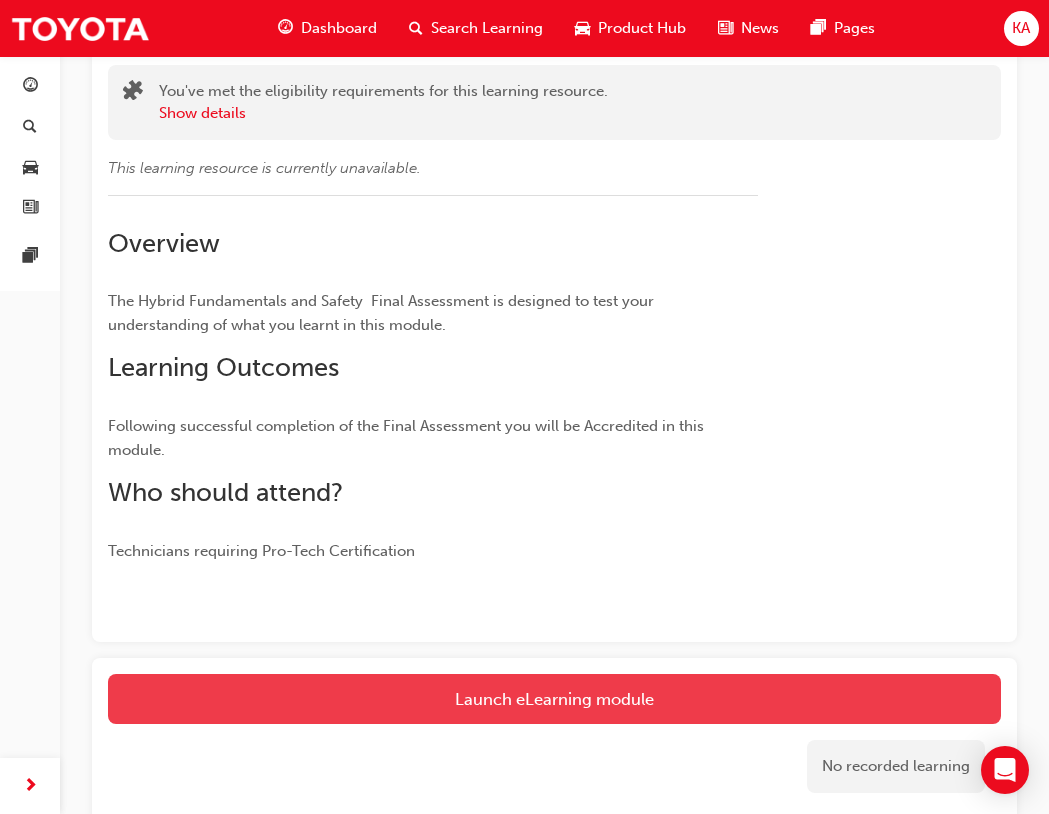 scroll, scrollTop: 316, scrollLeft: 0, axis: vertical 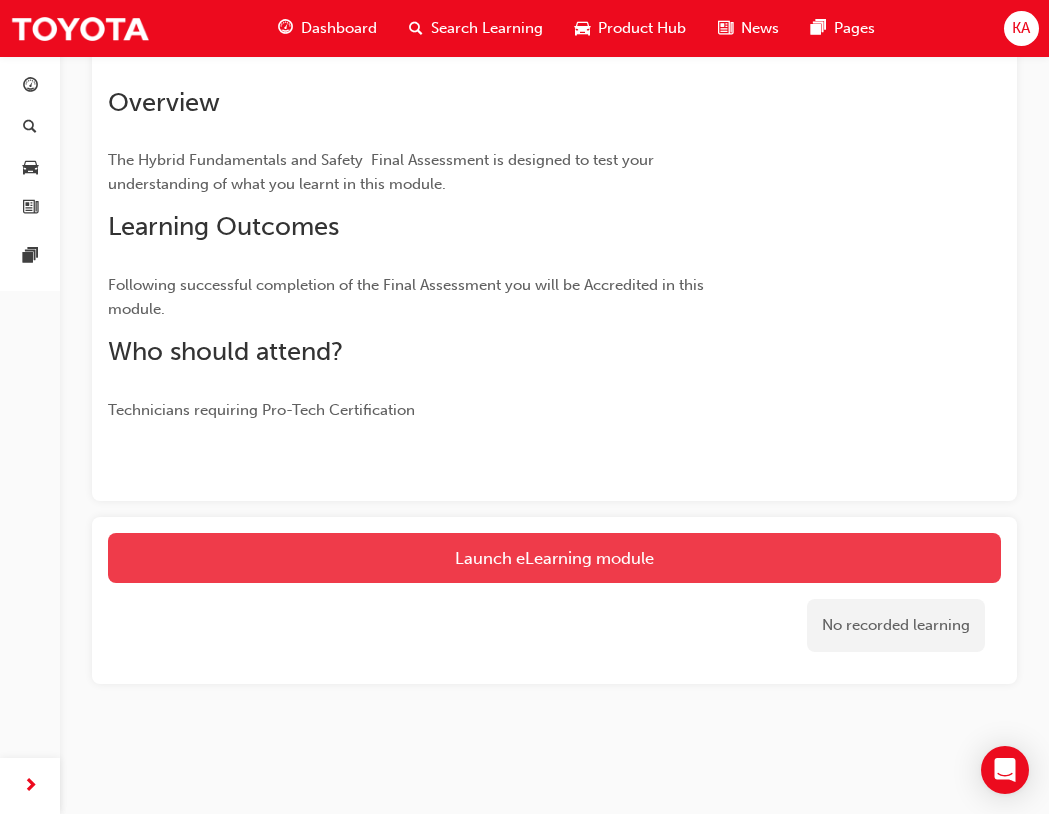 click on "Launch eLearning module" at bounding box center (554, 558) 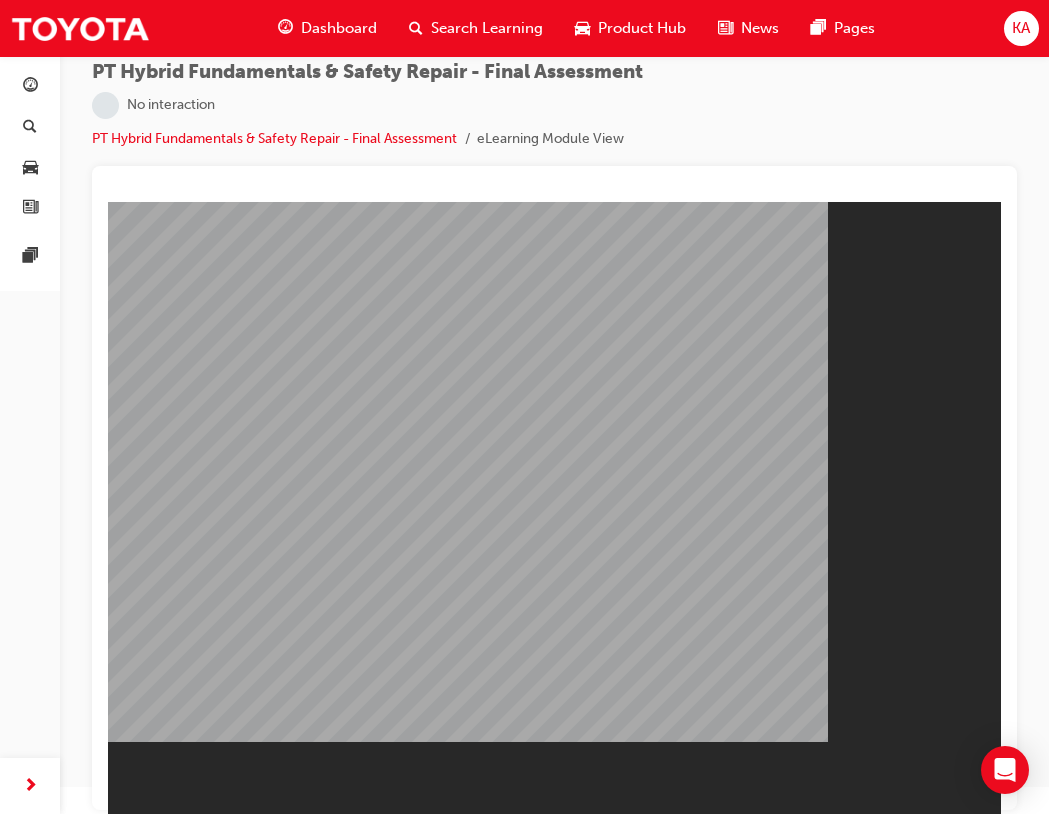 scroll, scrollTop: 0, scrollLeft: 0, axis: both 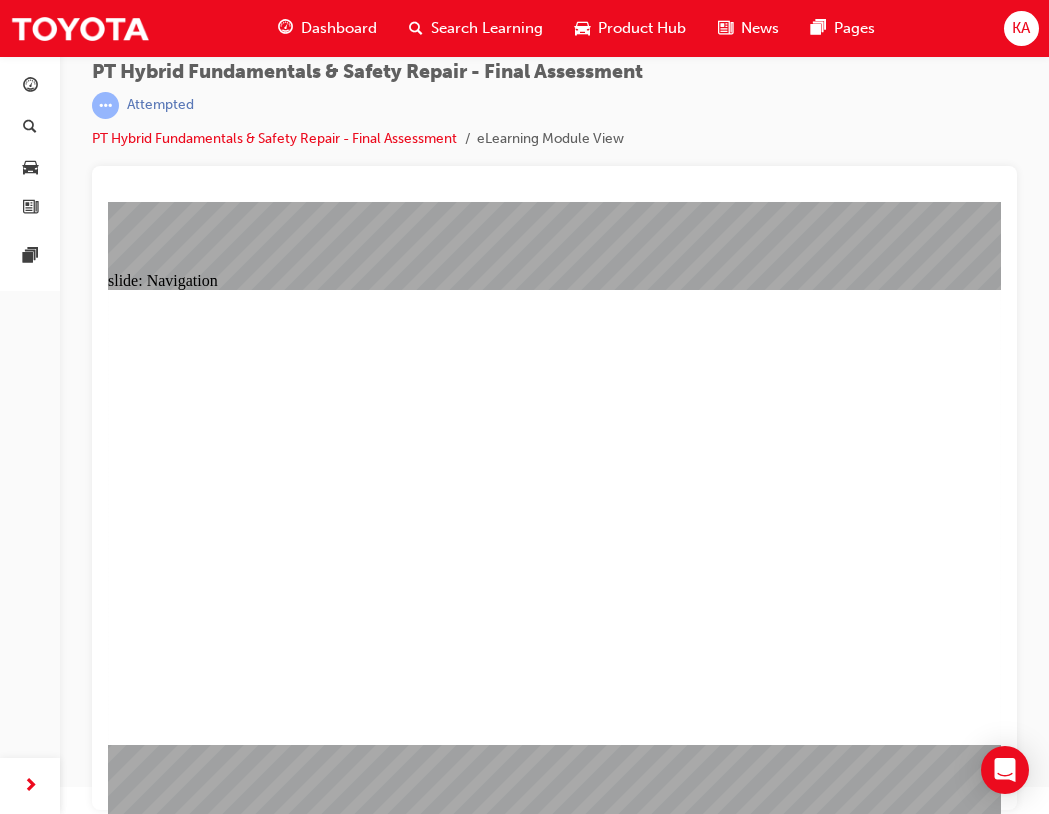 click 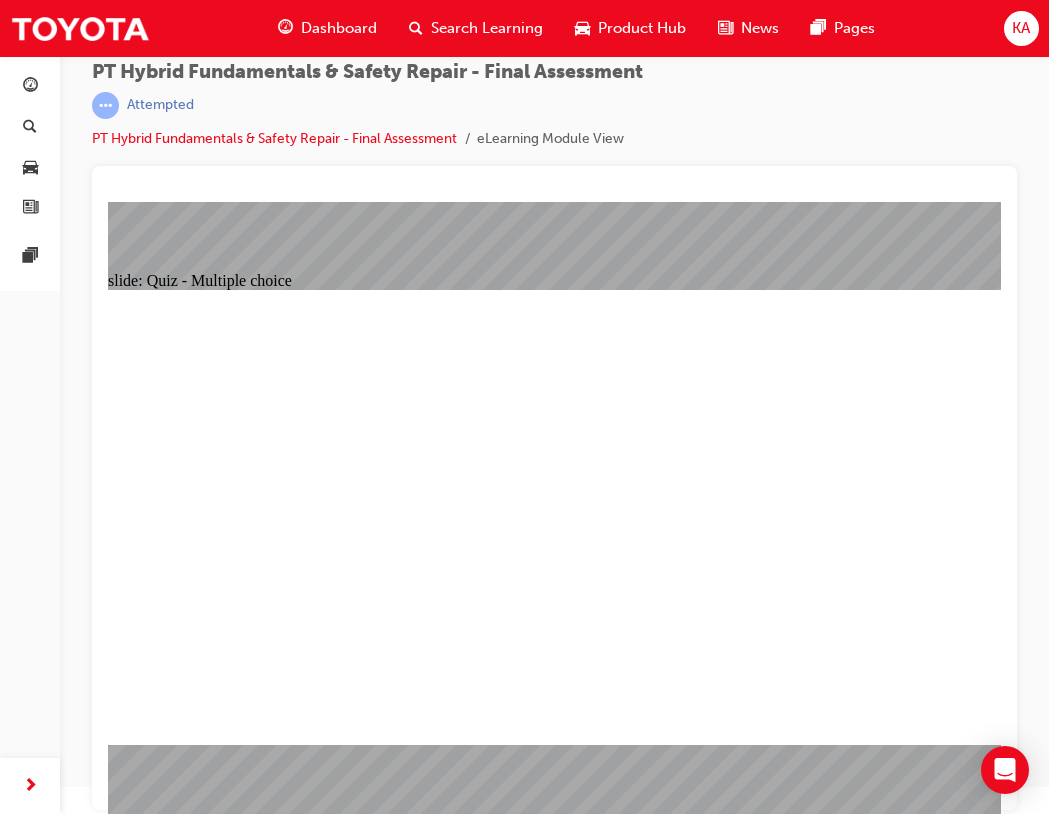 drag, startPoint x: 230, startPoint y: 360, endPoint x: 803, endPoint y: 383, distance: 573.4614 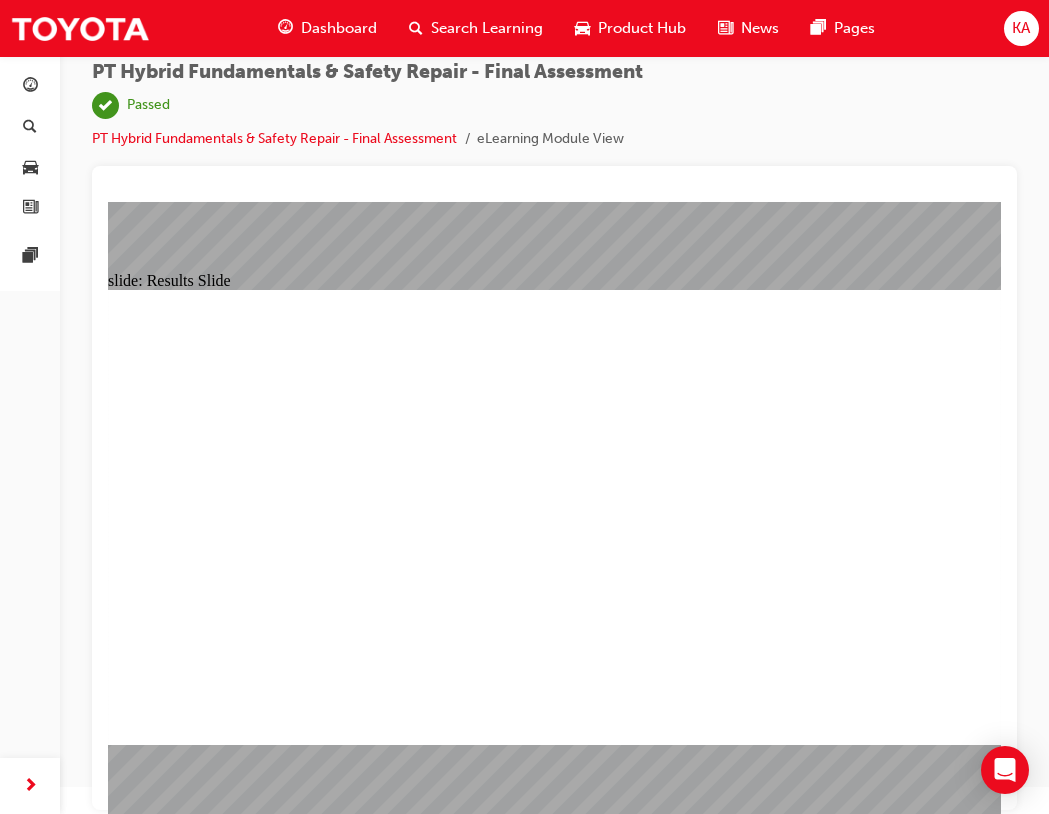 click on "Dashboard" at bounding box center (339, 28) 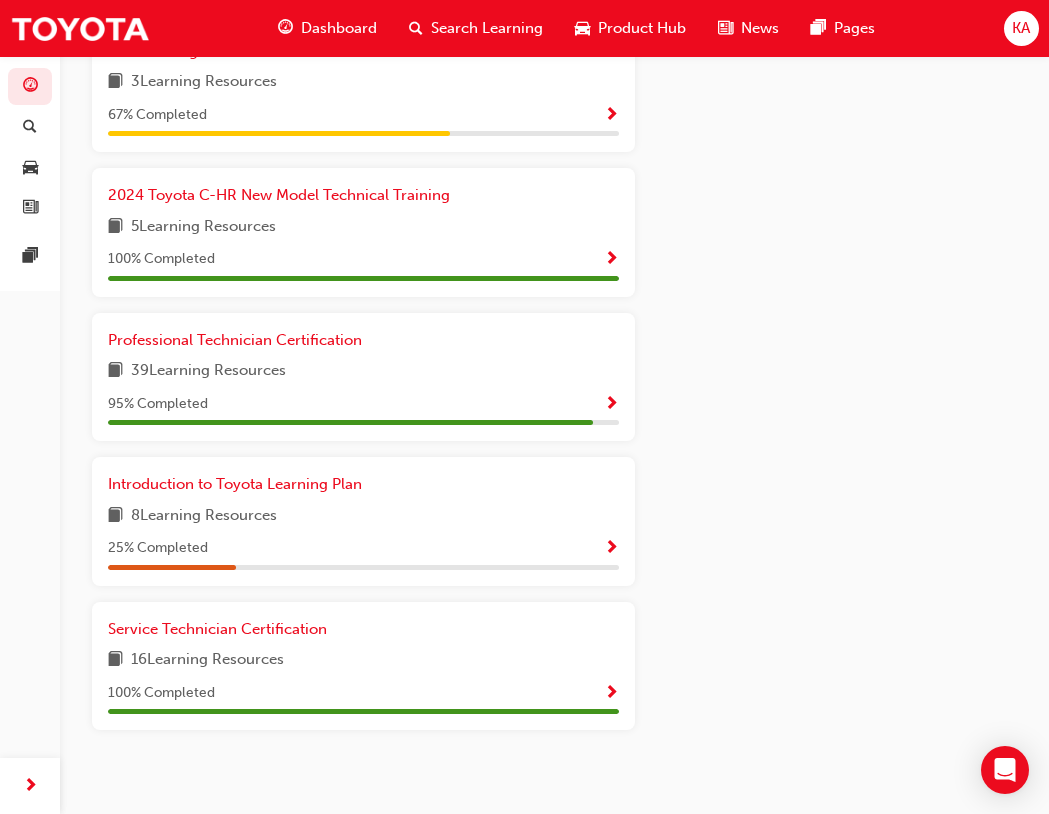 scroll, scrollTop: 1145, scrollLeft: 0, axis: vertical 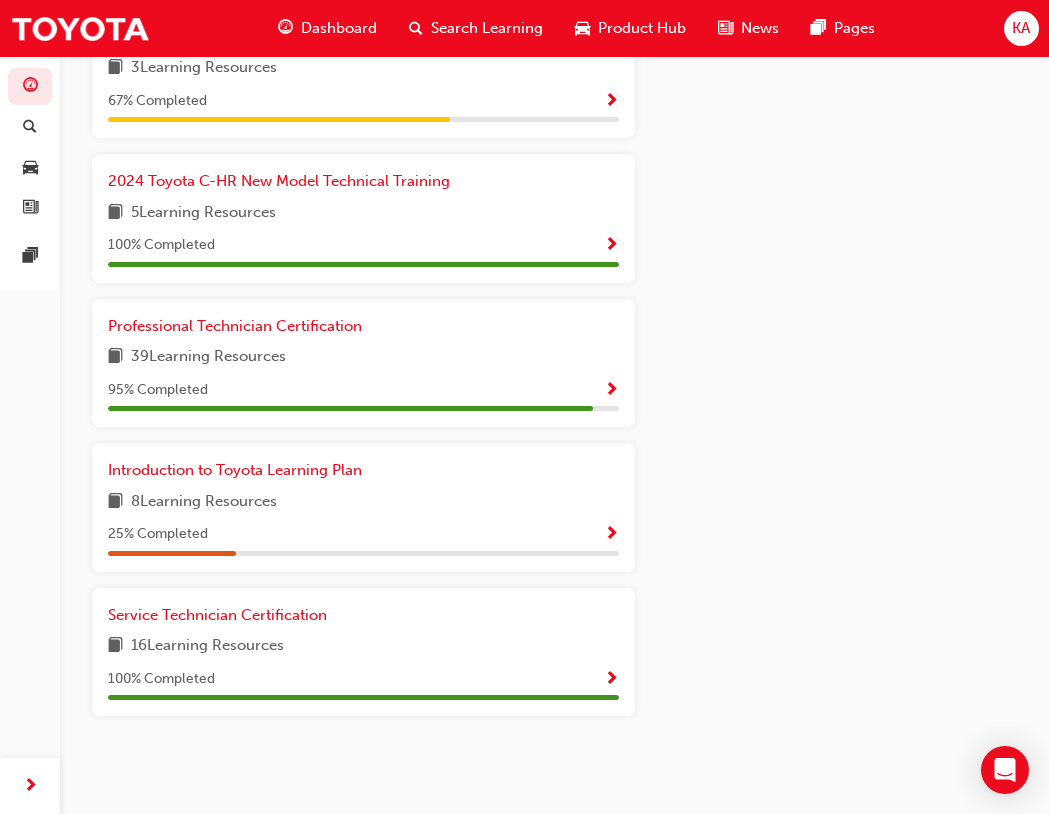 click at bounding box center [611, 391] 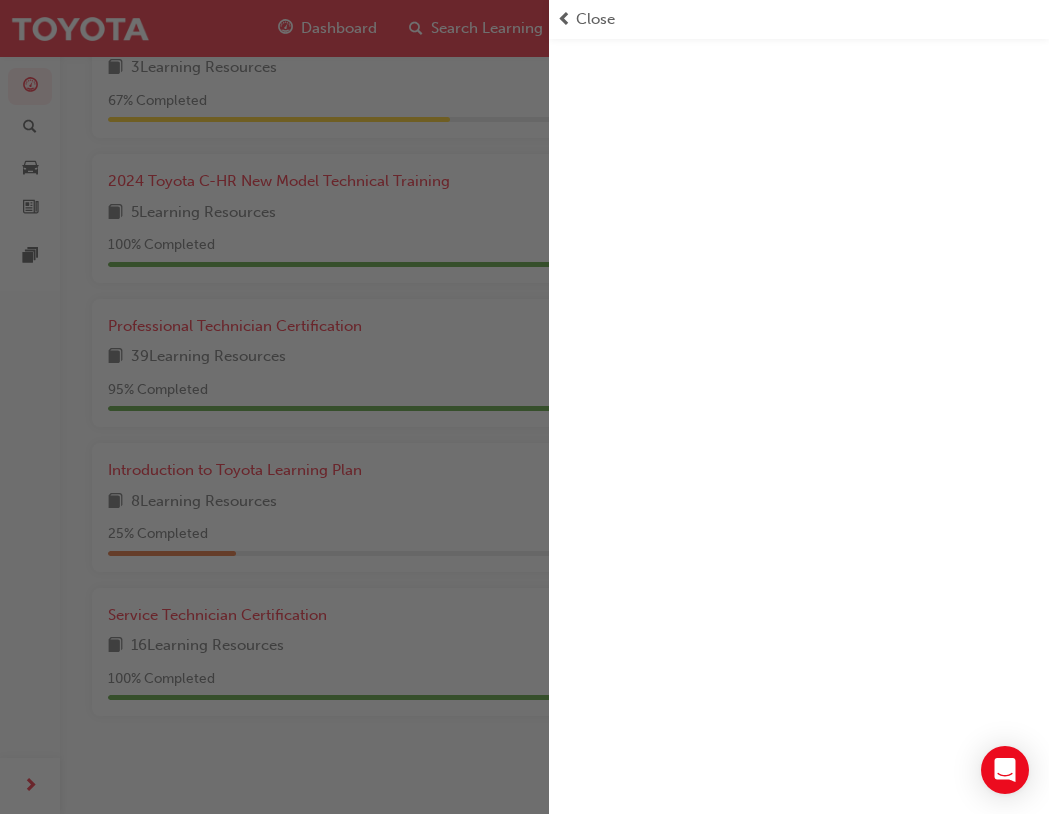 scroll, scrollTop: 255, scrollLeft: 0, axis: vertical 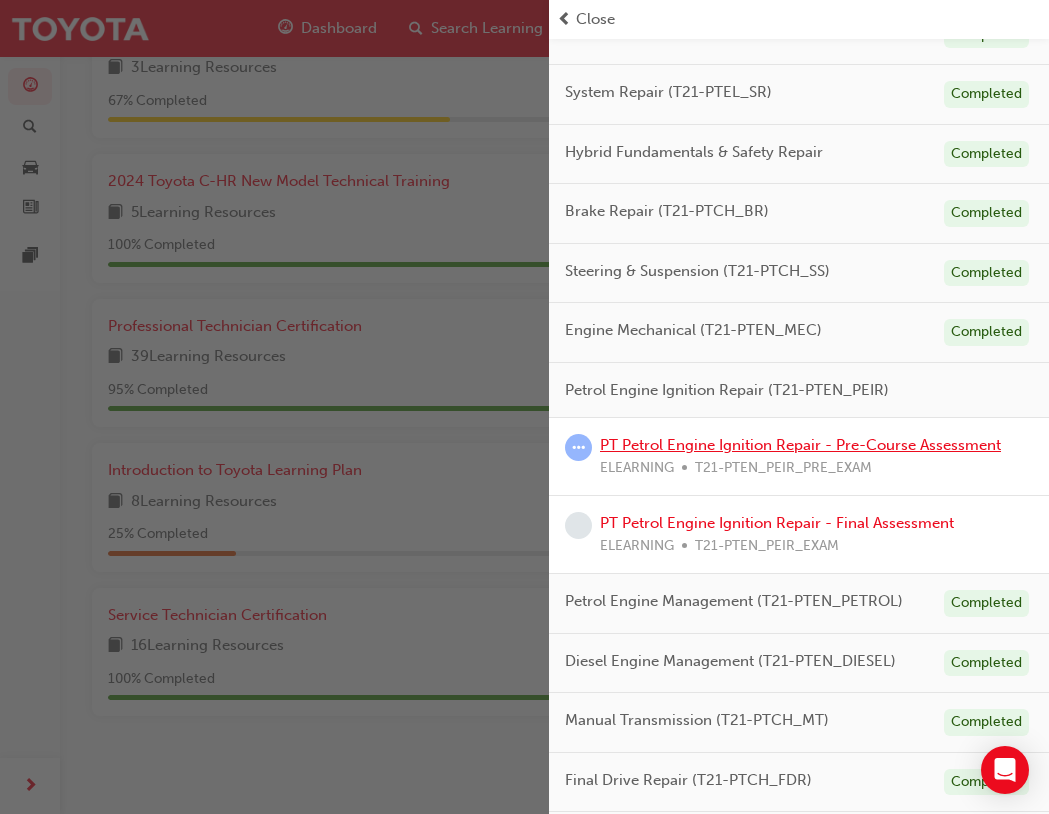 click on "PT Petrol Engine Ignition Repair - Pre-Course Assessment" at bounding box center (800, 445) 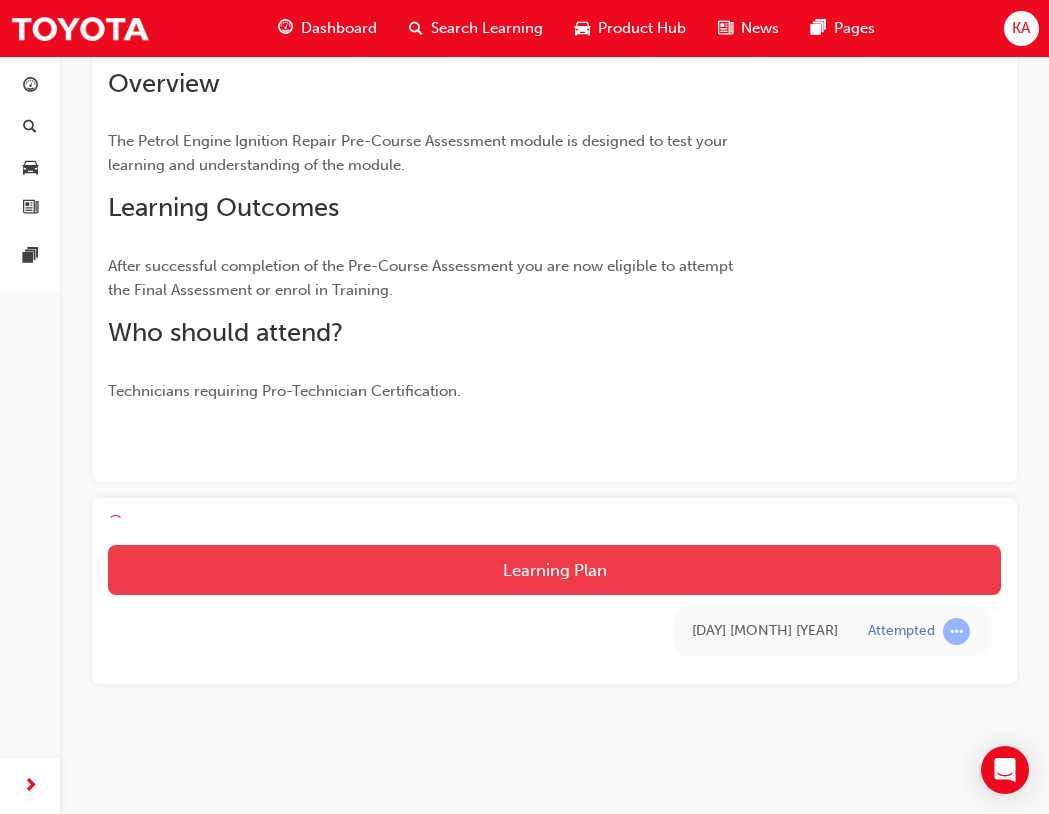 scroll, scrollTop: 263, scrollLeft: 0, axis: vertical 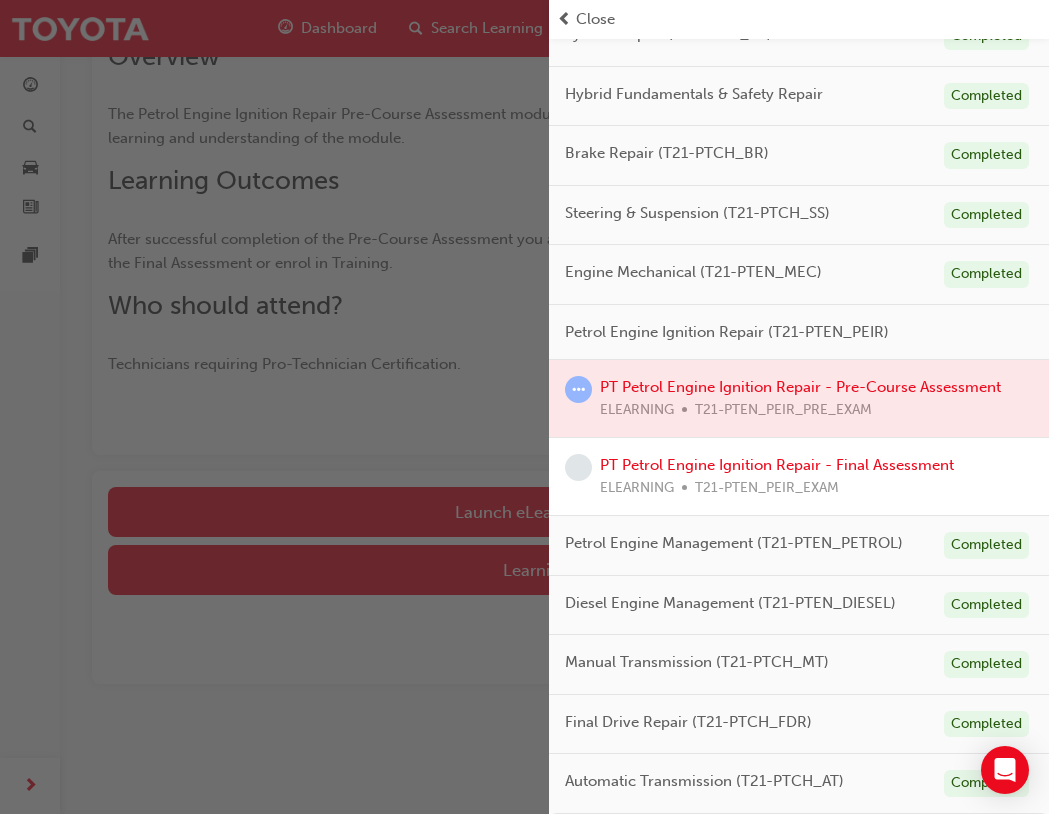 click at bounding box center [274, 407] 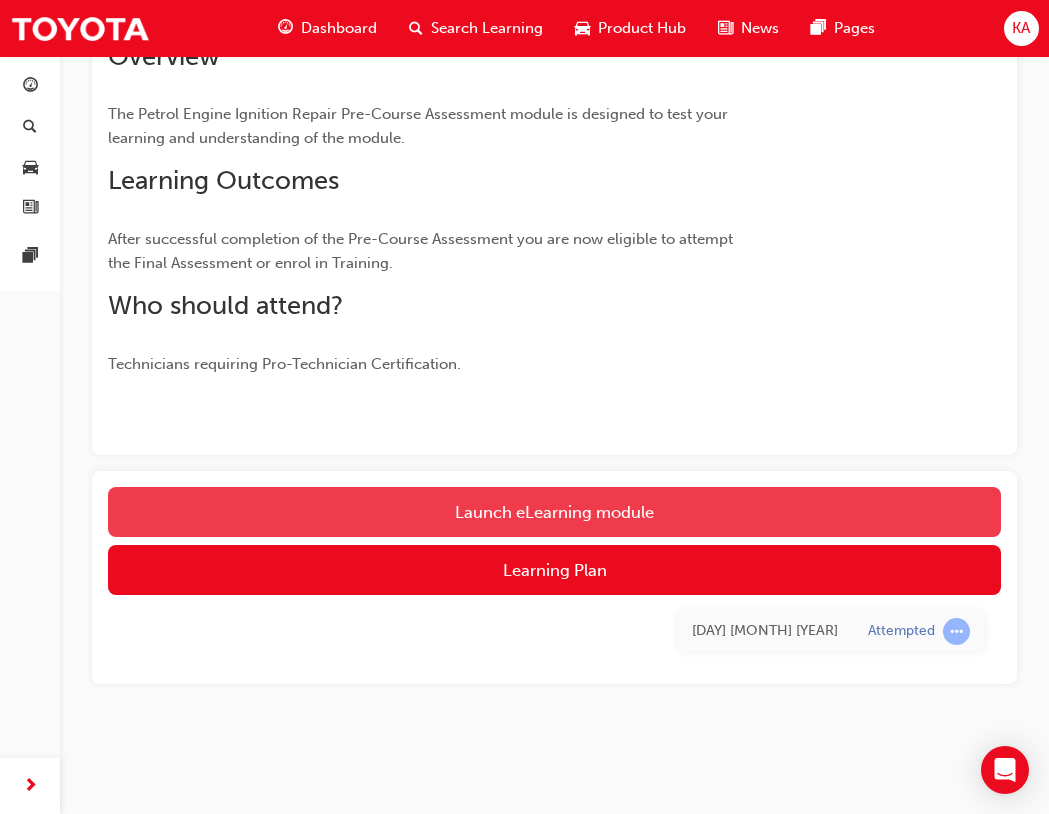 click on "Launch eLearning module" at bounding box center (554, 512) 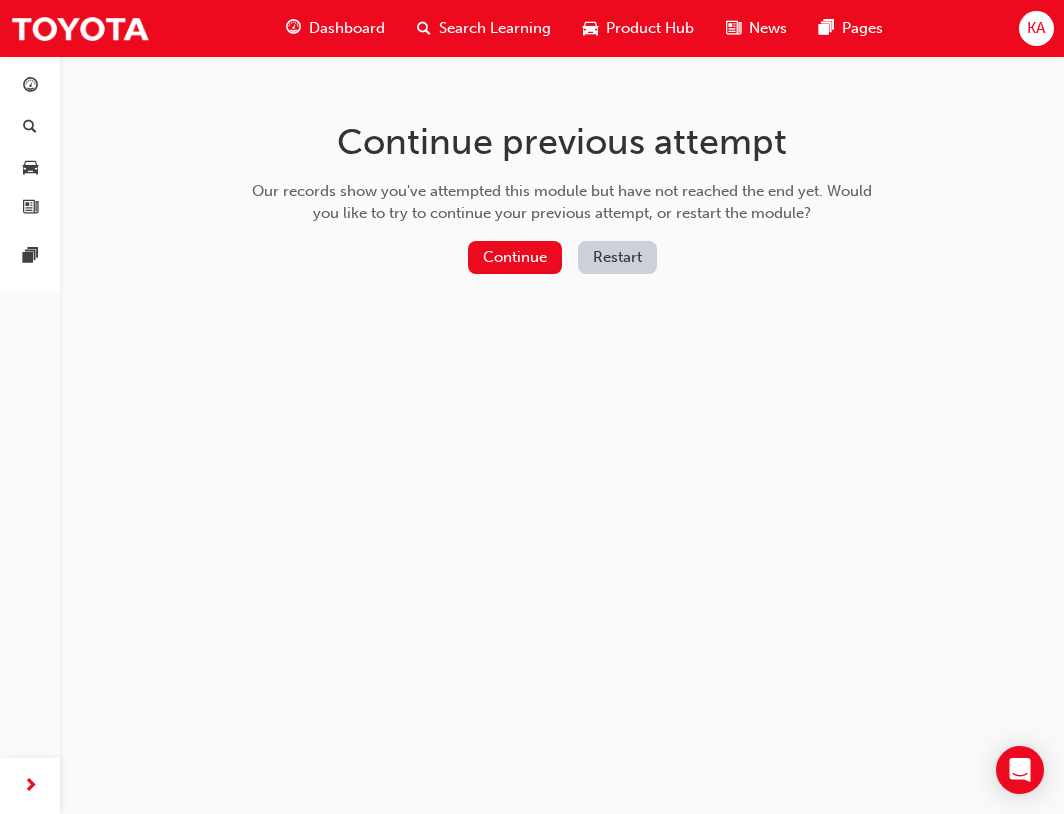 click on "Restart" at bounding box center (617, 257) 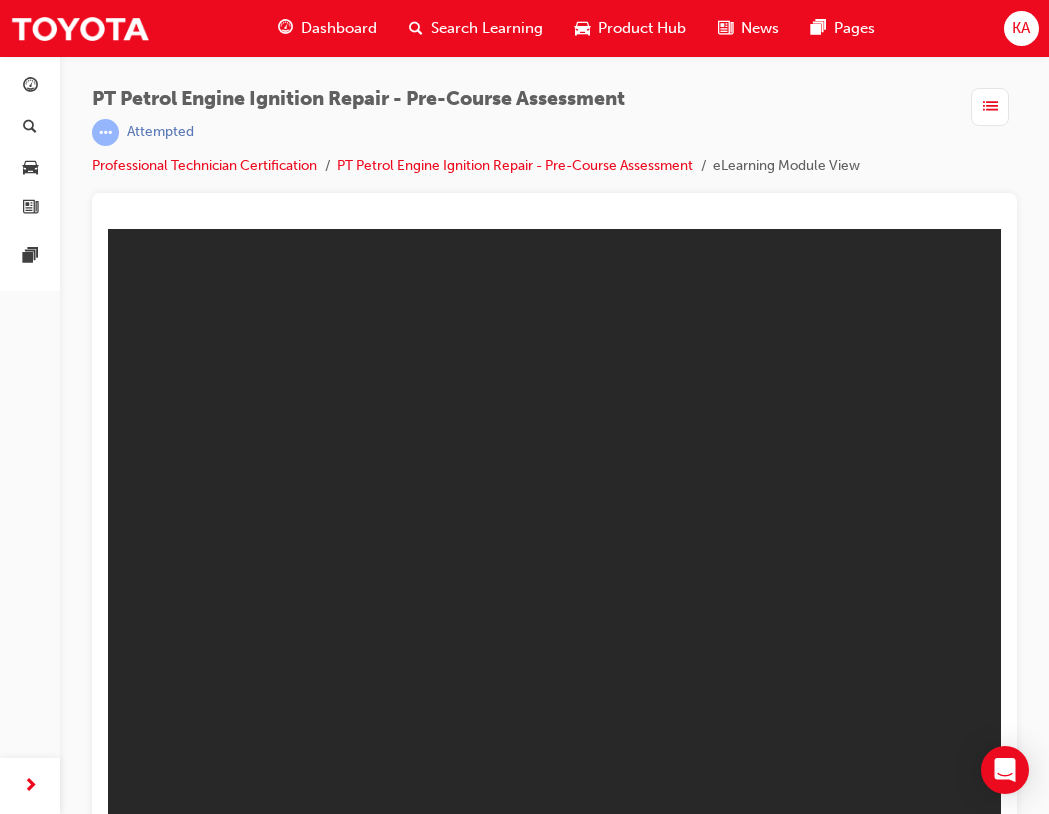 scroll, scrollTop: 27, scrollLeft: 0, axis: vertical 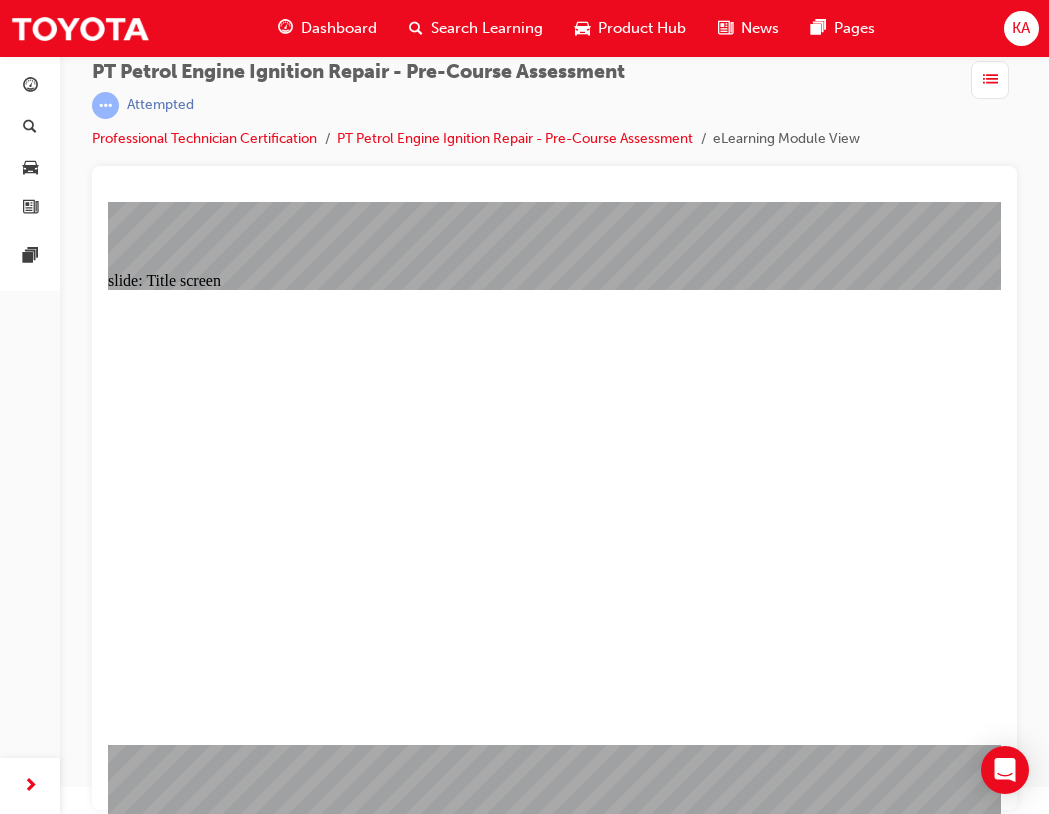click 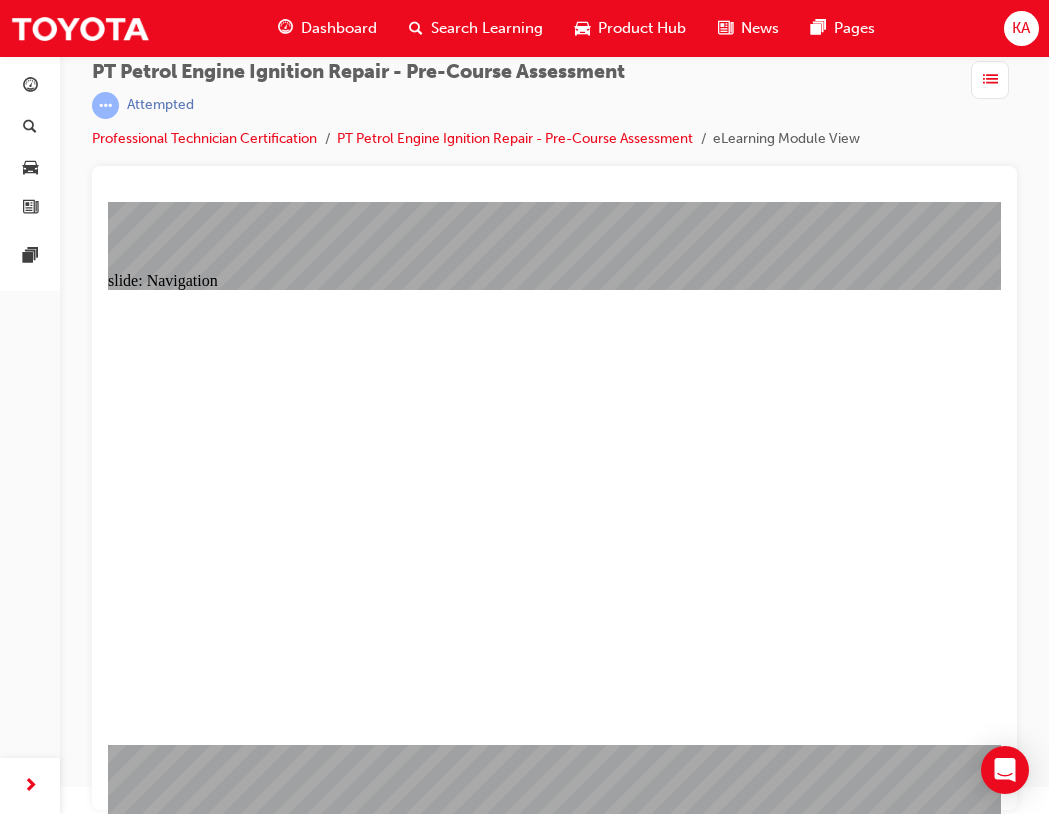 click 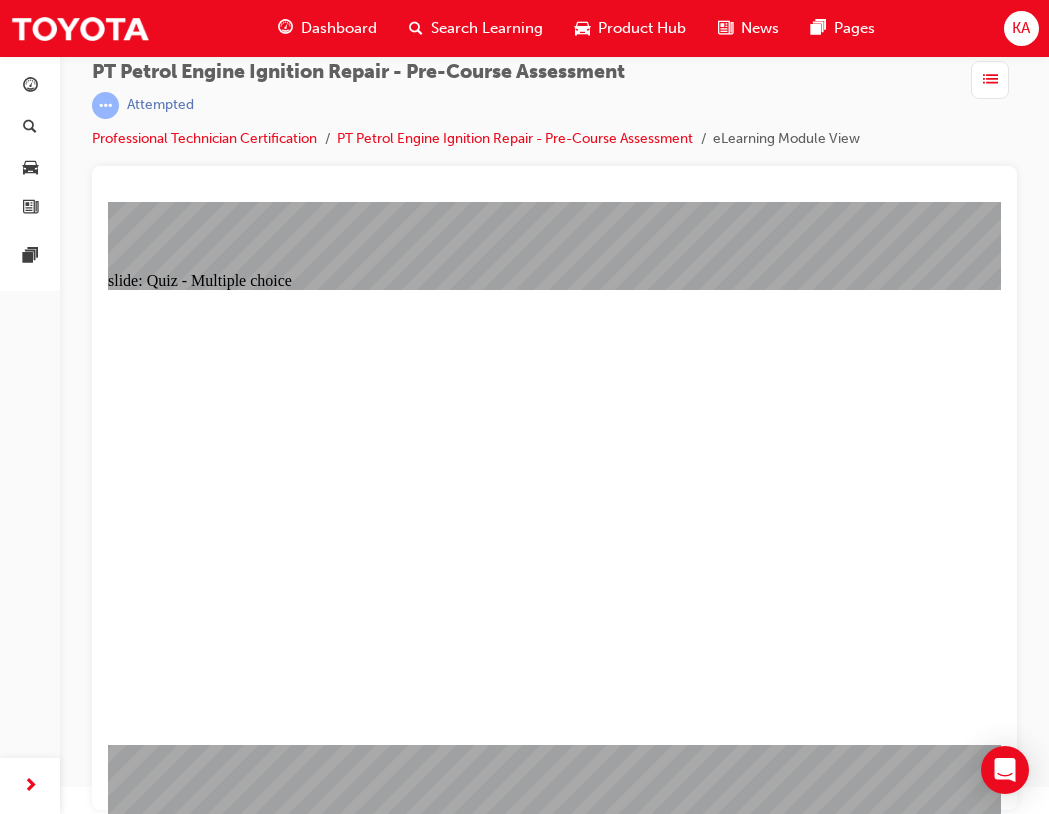 drag, startPoint x: 484, startPoint y: 660, endPoint x: 478, endPoint y: 645, distance: 16.155495 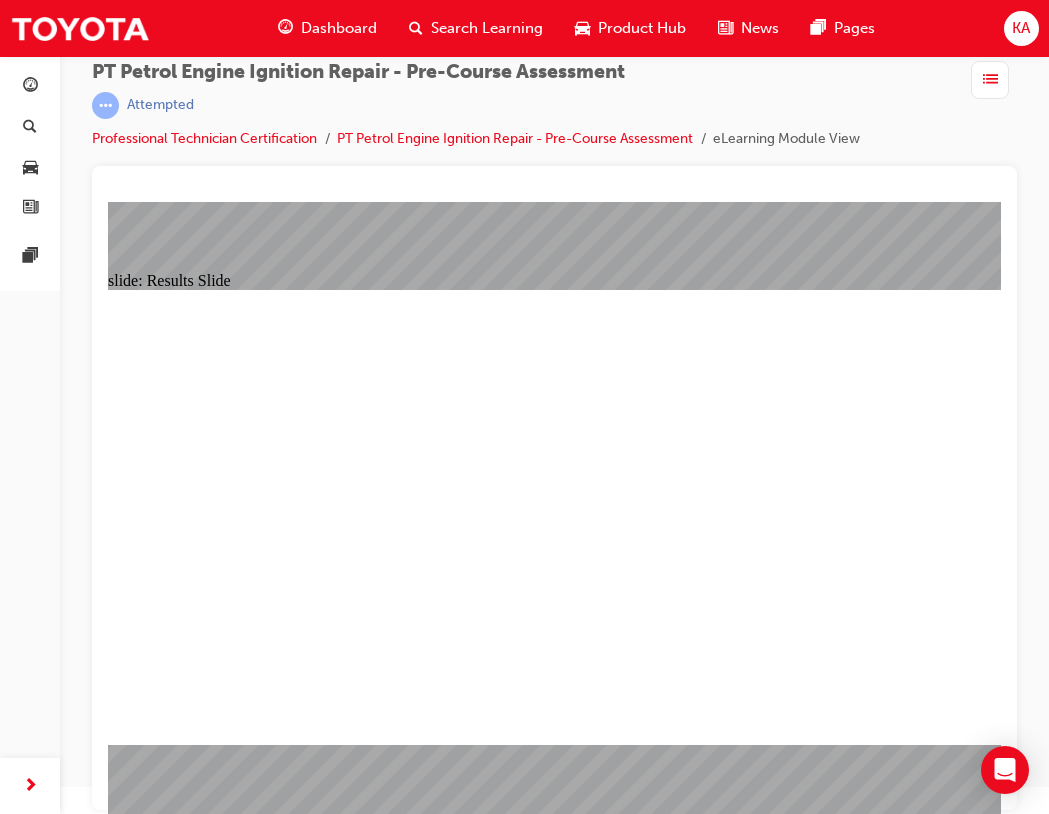 click 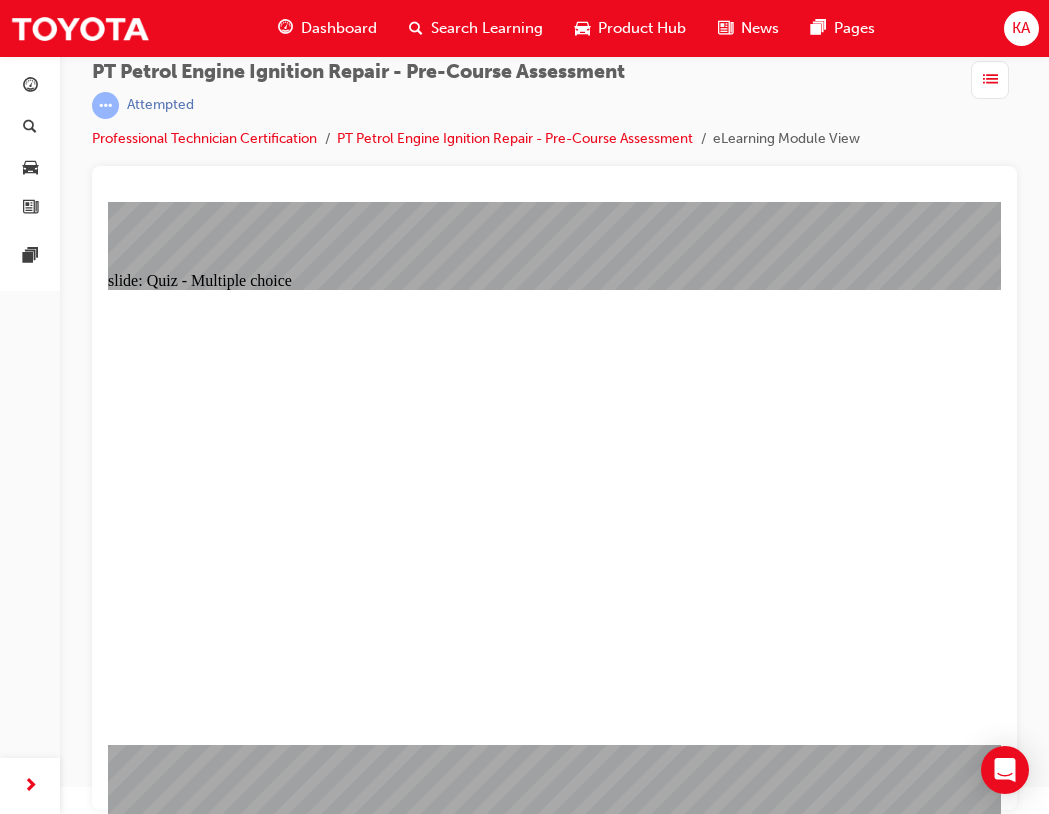 click 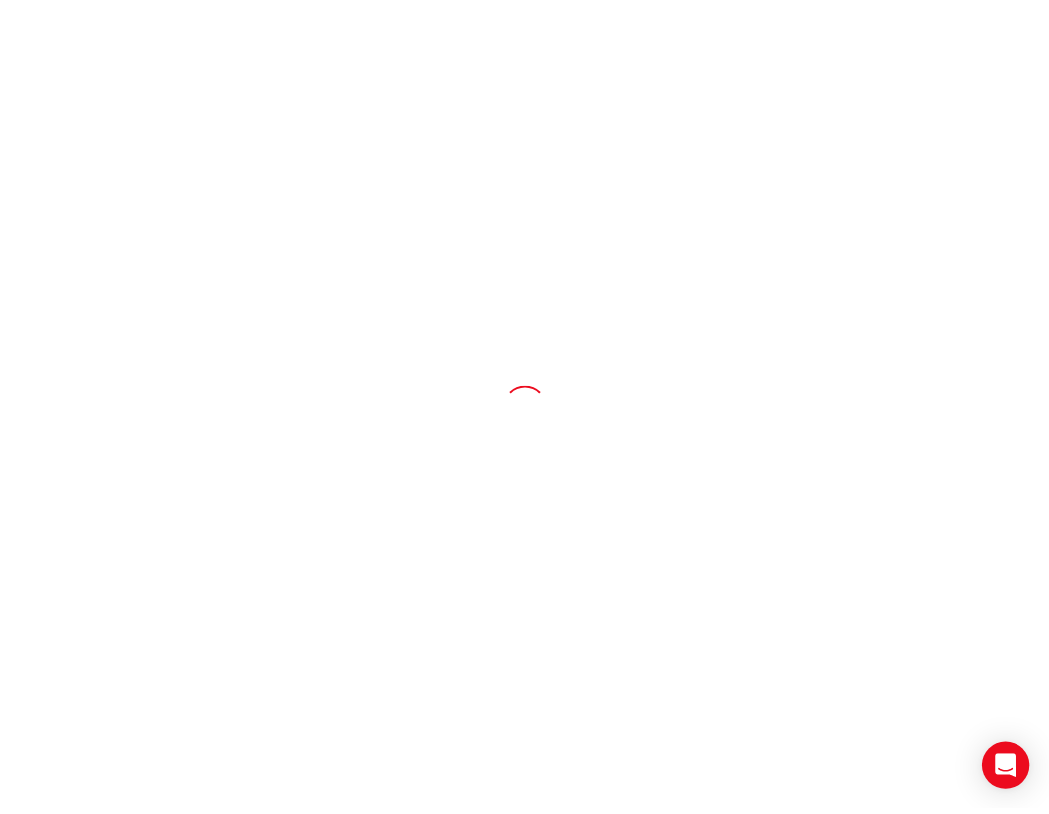 scroll, scrollTop: 0, scrollLeft: 0, axis: both 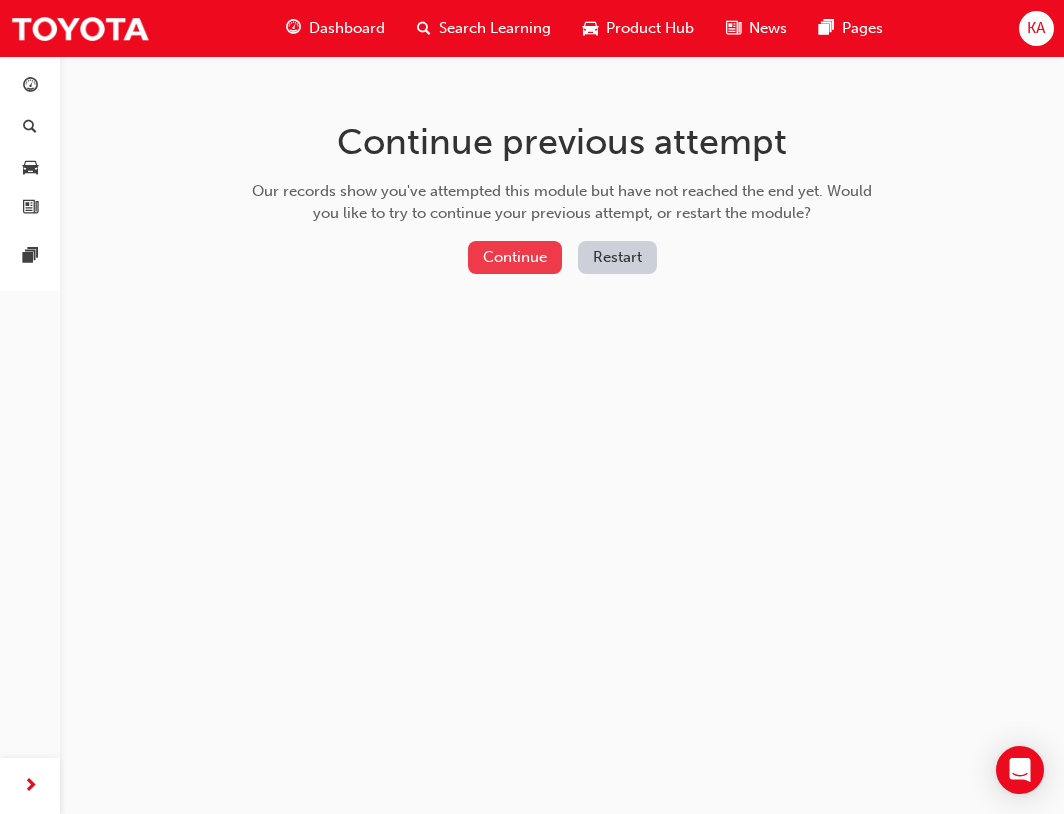 click on "Continue" at bounding box center (515, 257) 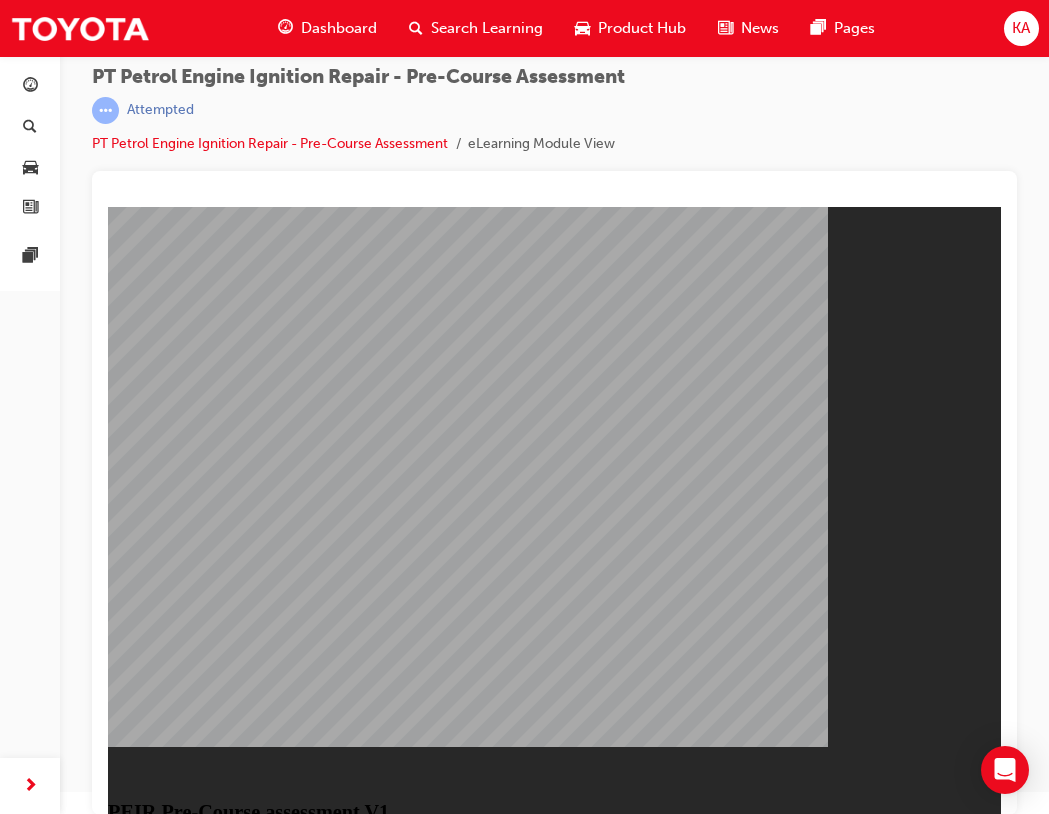scroll, scrollTop: 27, scrollLeft: 0, axis: vertical 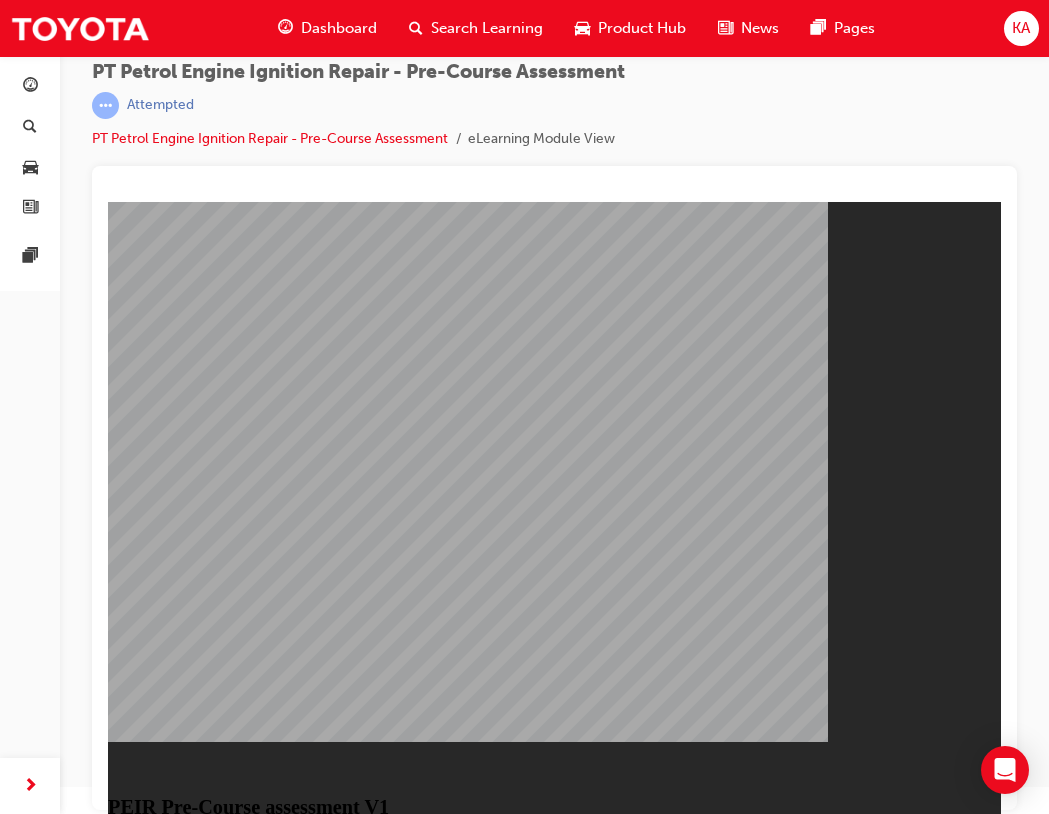click on "Restart" at bounding box center (156, 867) 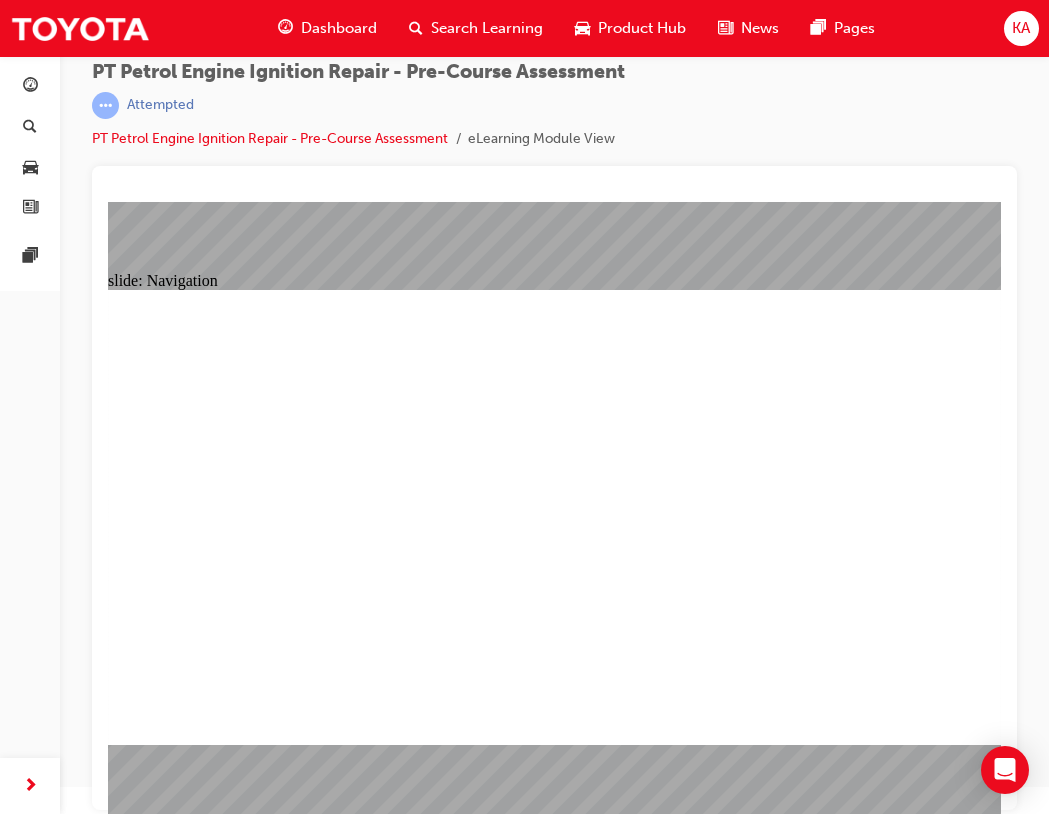 click 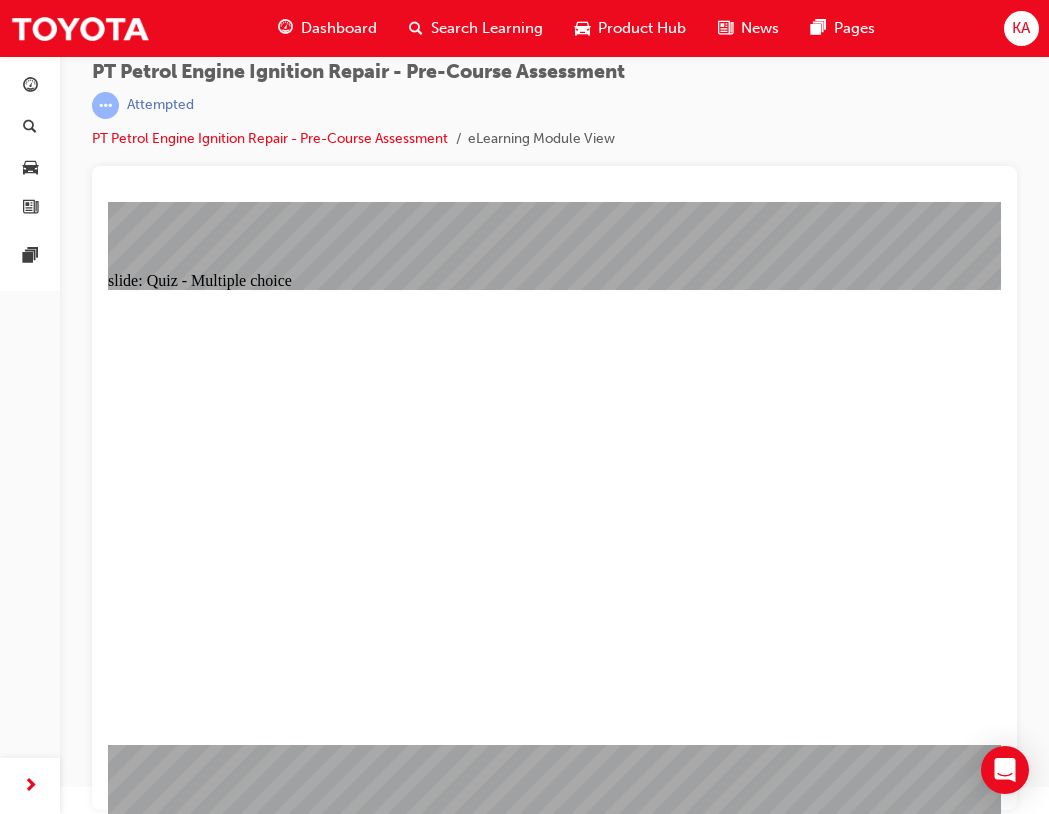 click 